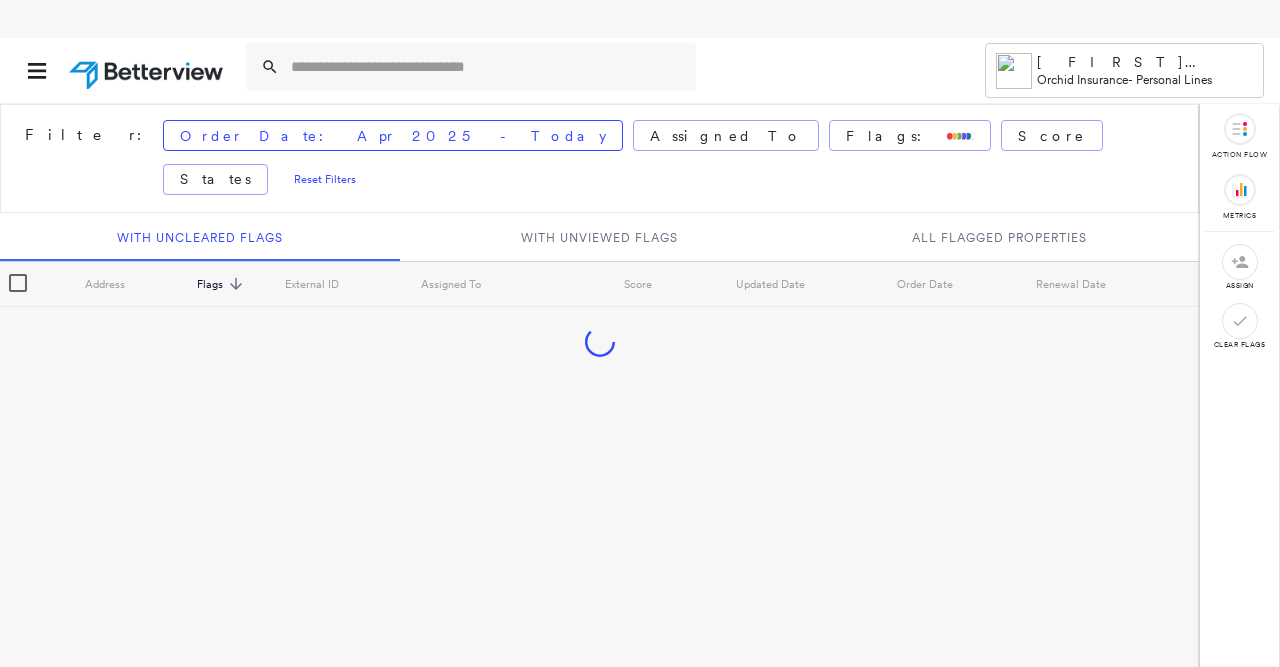 scroll, scrollTop: 0, scrollLeft: 0, axis: both 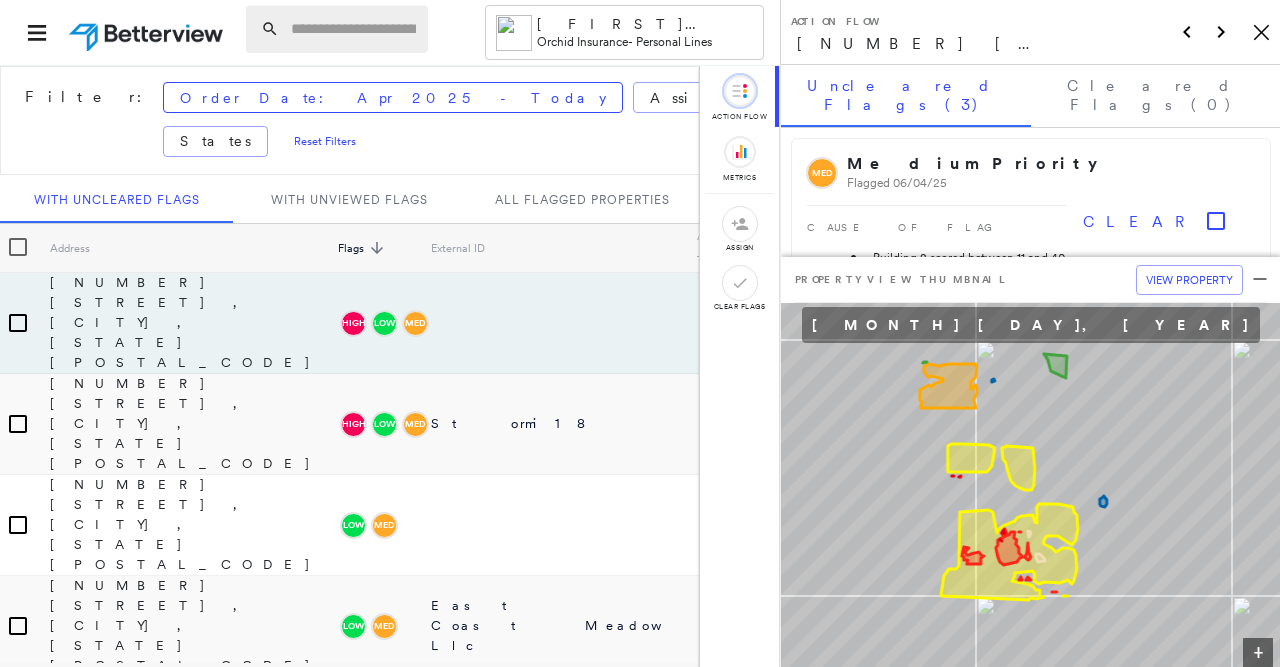 click at bounding box center [353, 29] 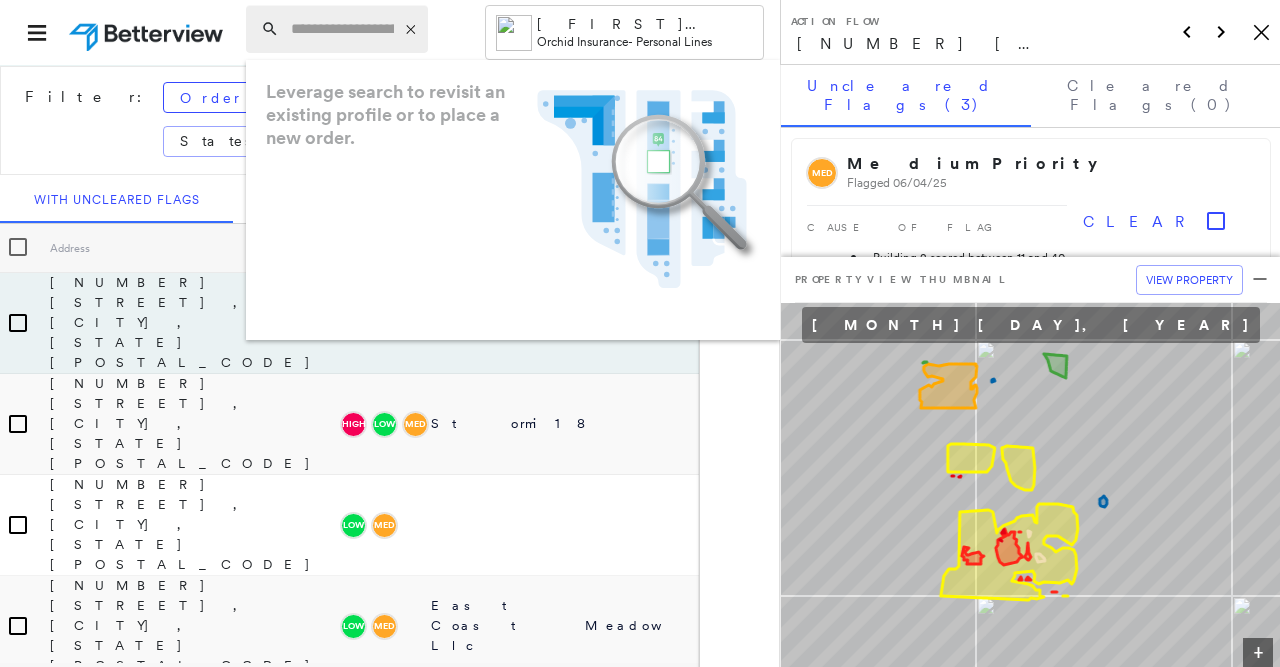 paste on "**********" 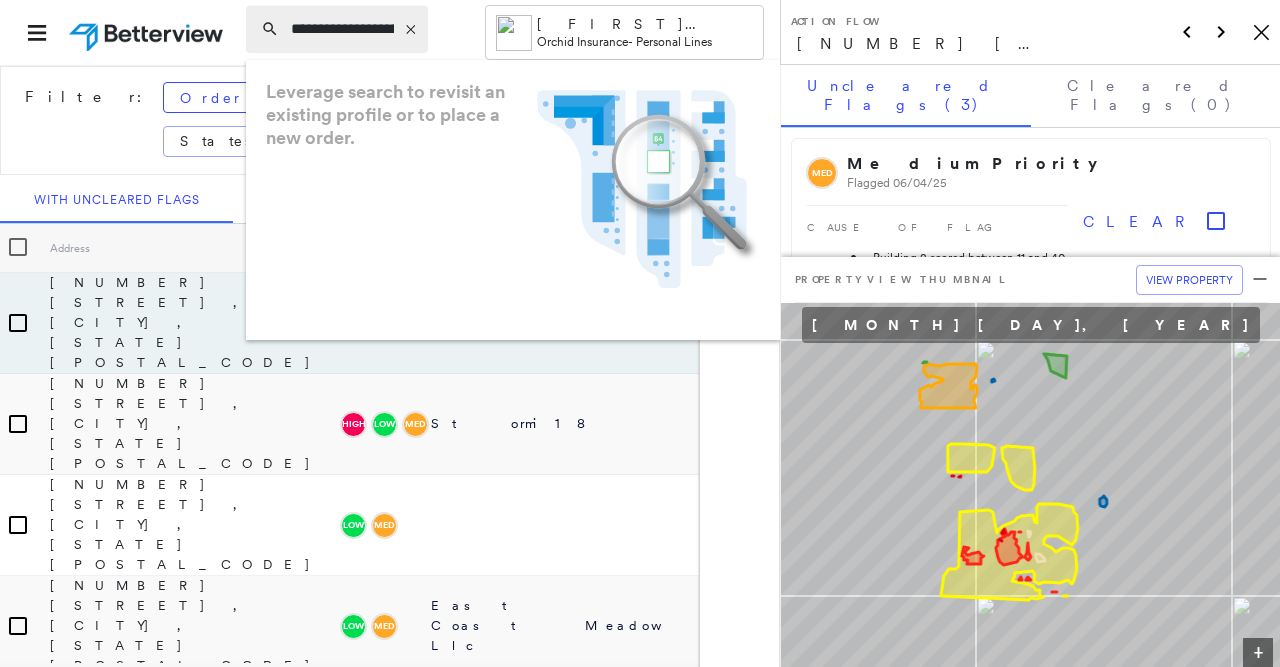 scroll, scrollTop: 0, scrollLeft: 201, axis: horizontal 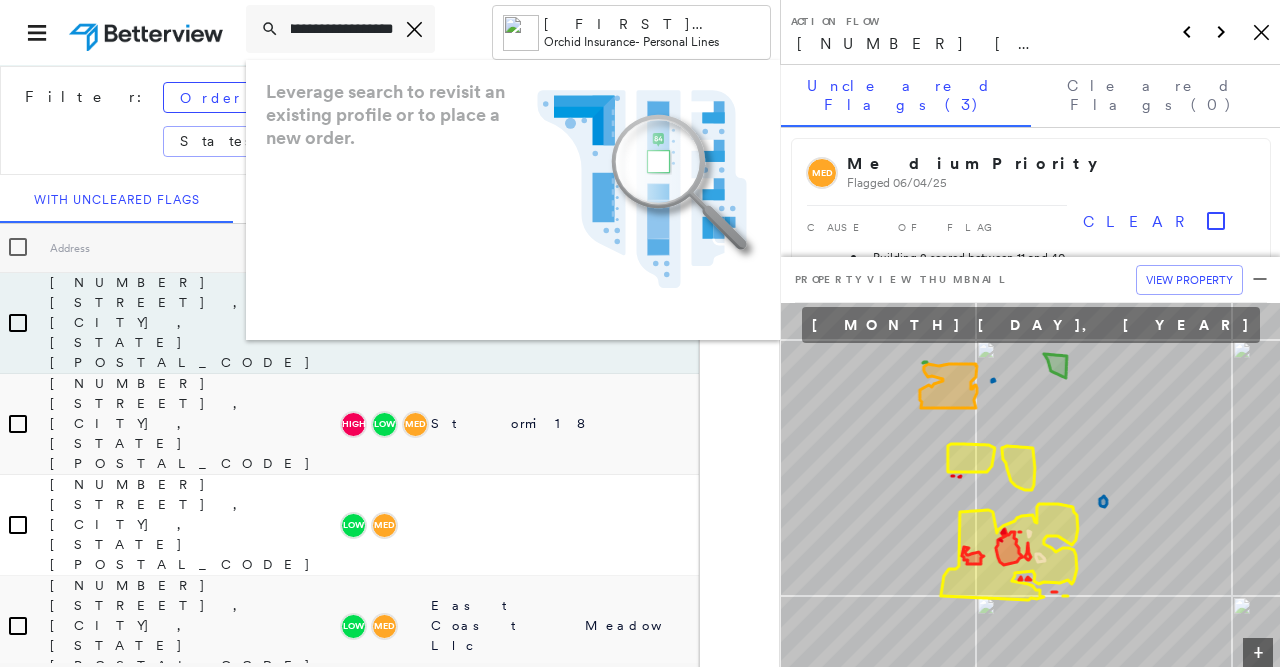 type on "**********" 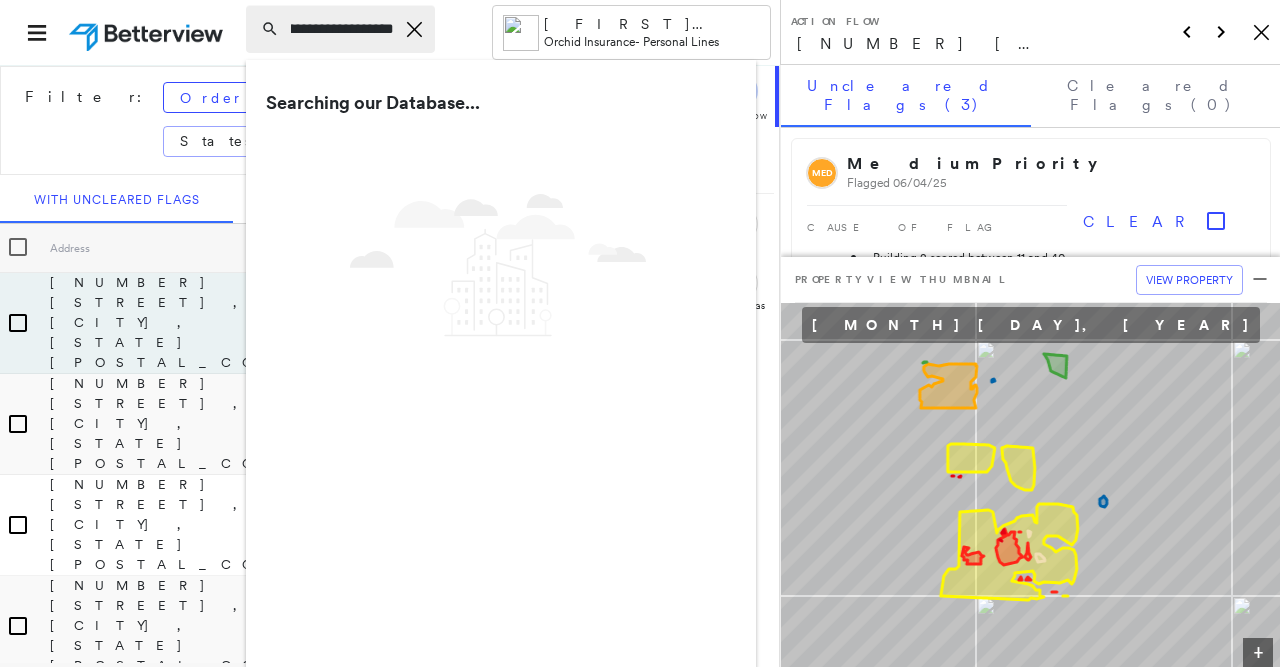 click on "**********" at bounding box center (342, 29) 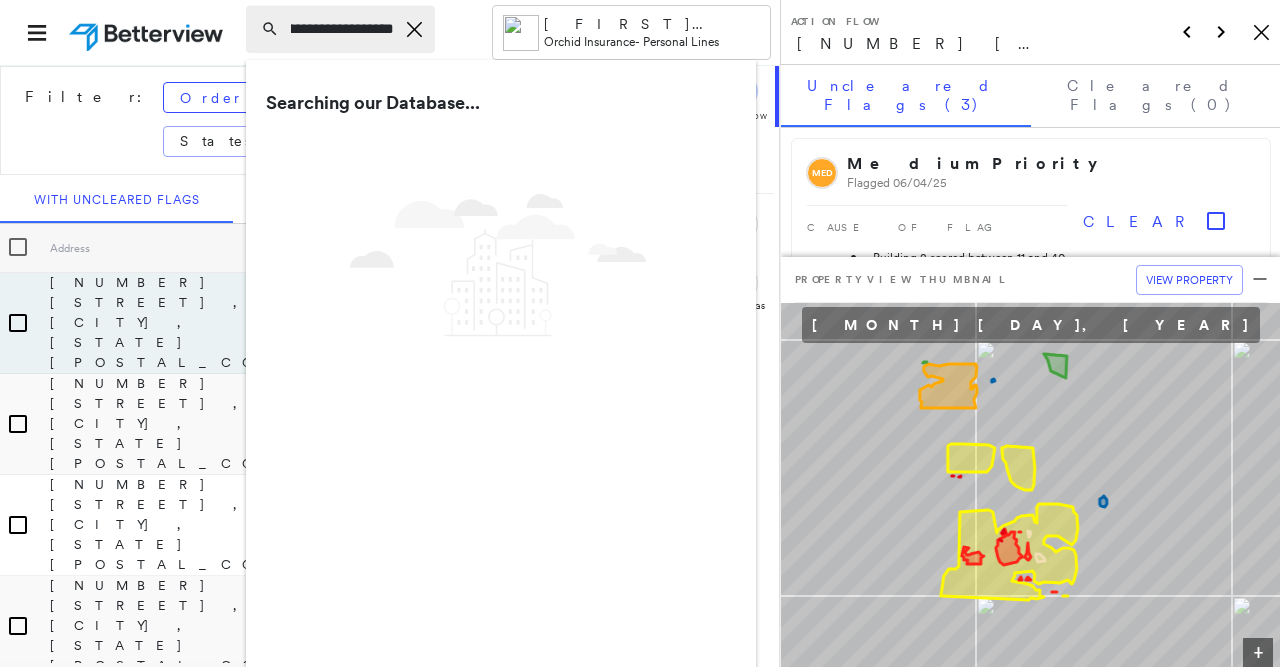 click on "**********" at bounding box center (342, 29) 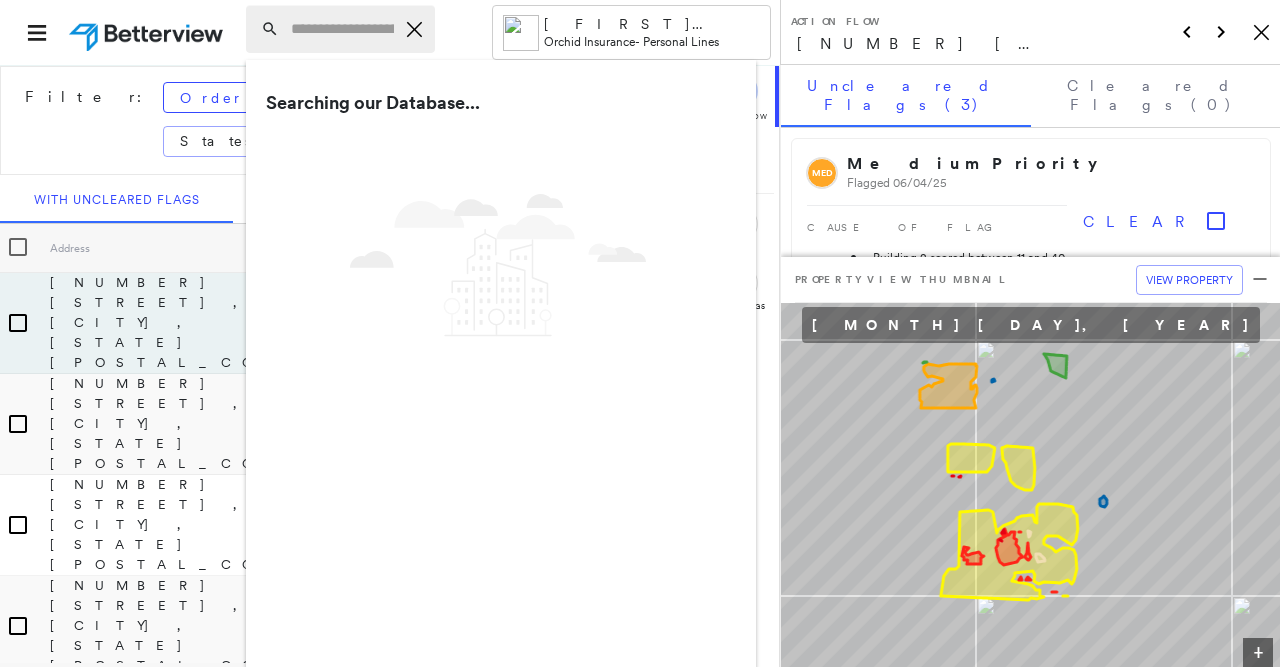 scroll, scrollTop: 0, scrollLeft: 0, axis: both 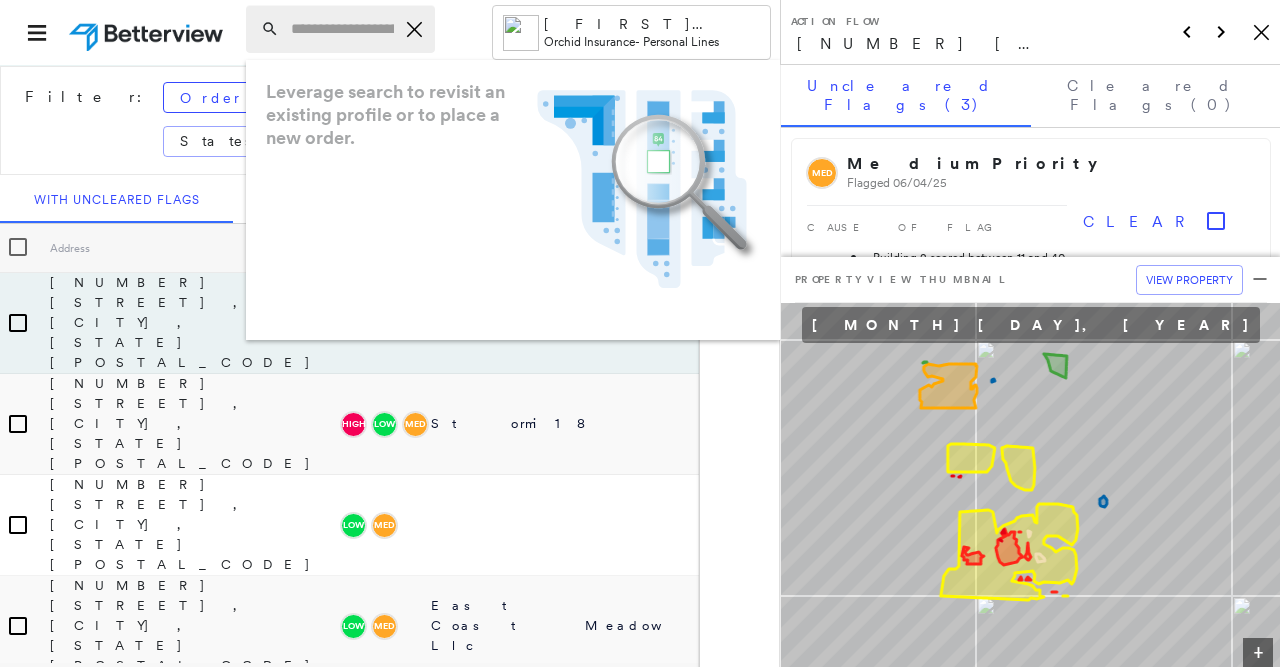 paste on "**********" 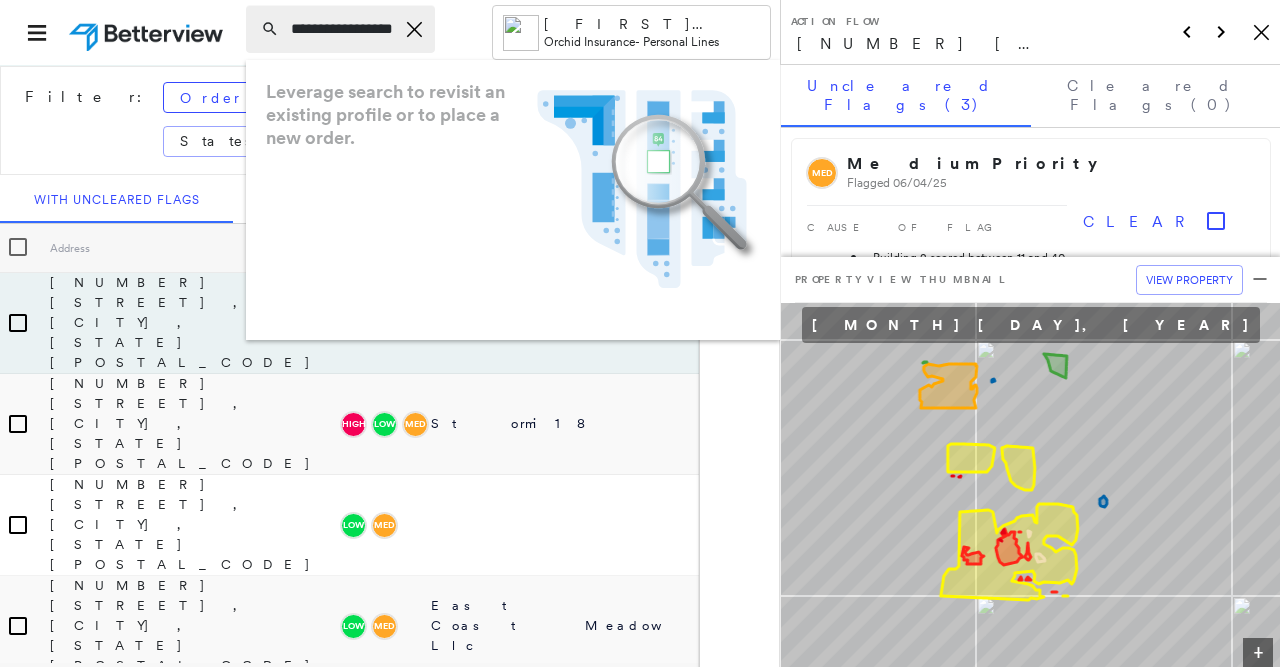 scroll, scrollTop: 0, scrollLeft: 10, axis: horizontal 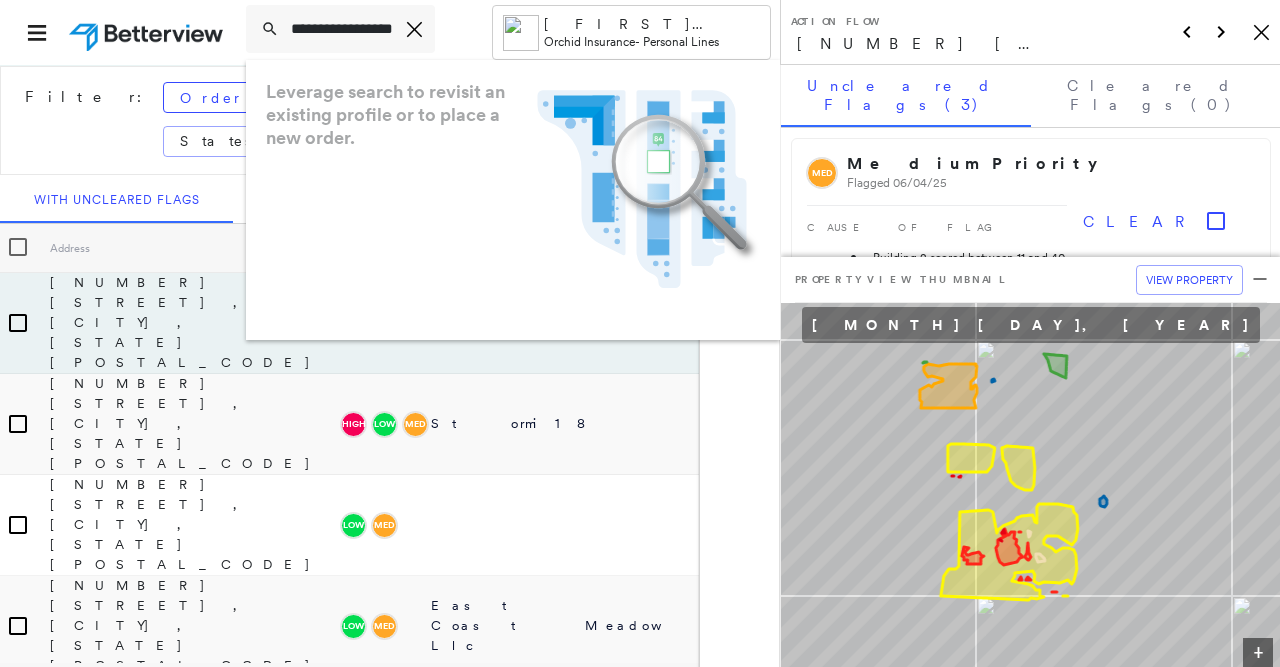 type on "**********" 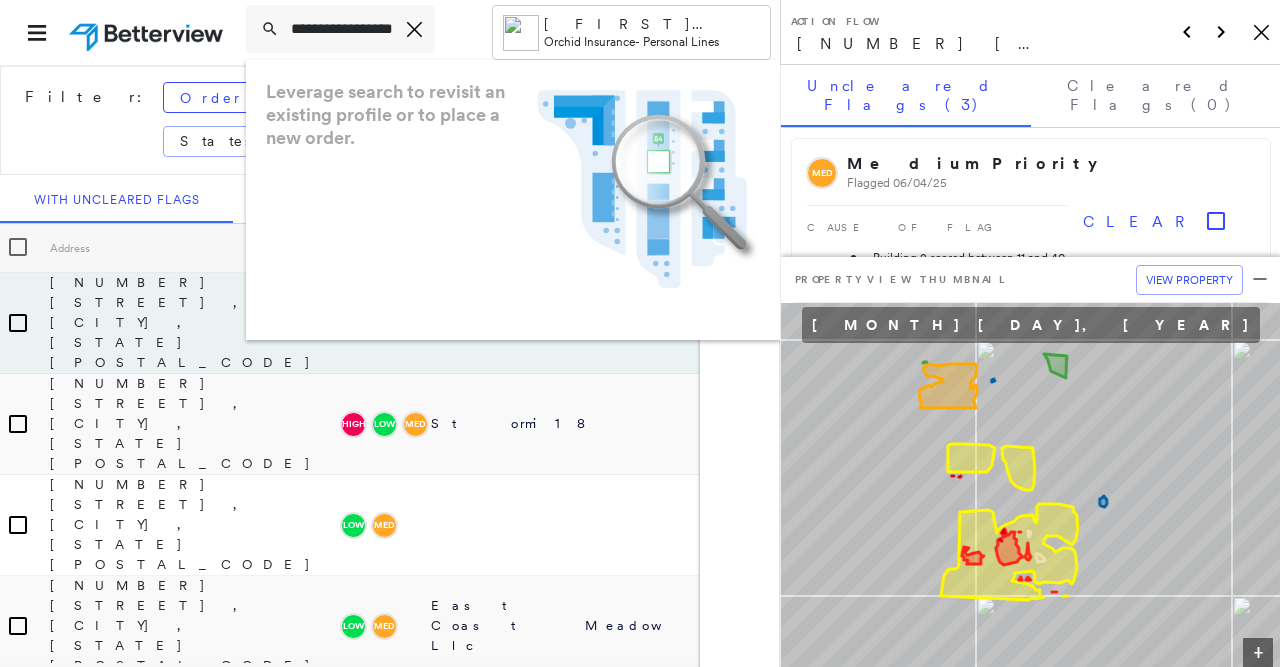click on "**********" at bounding box center (390, 32) 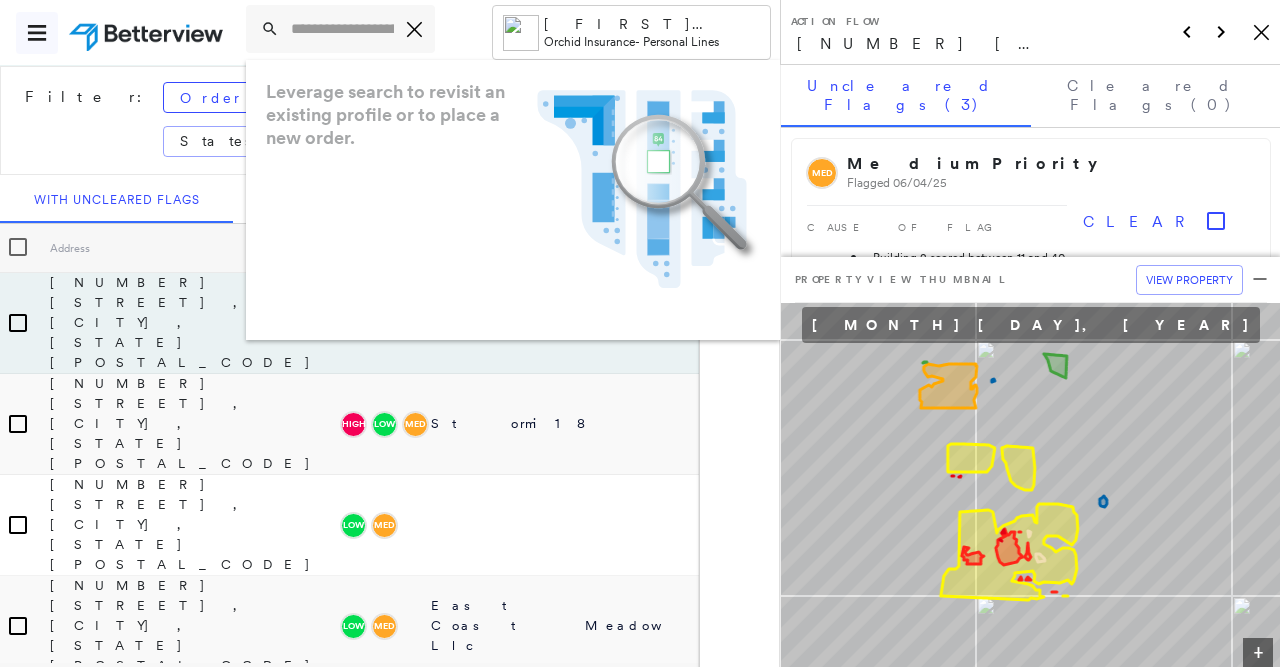 scroll, scrollTop: 0, scrollLeft: 0, axis: both 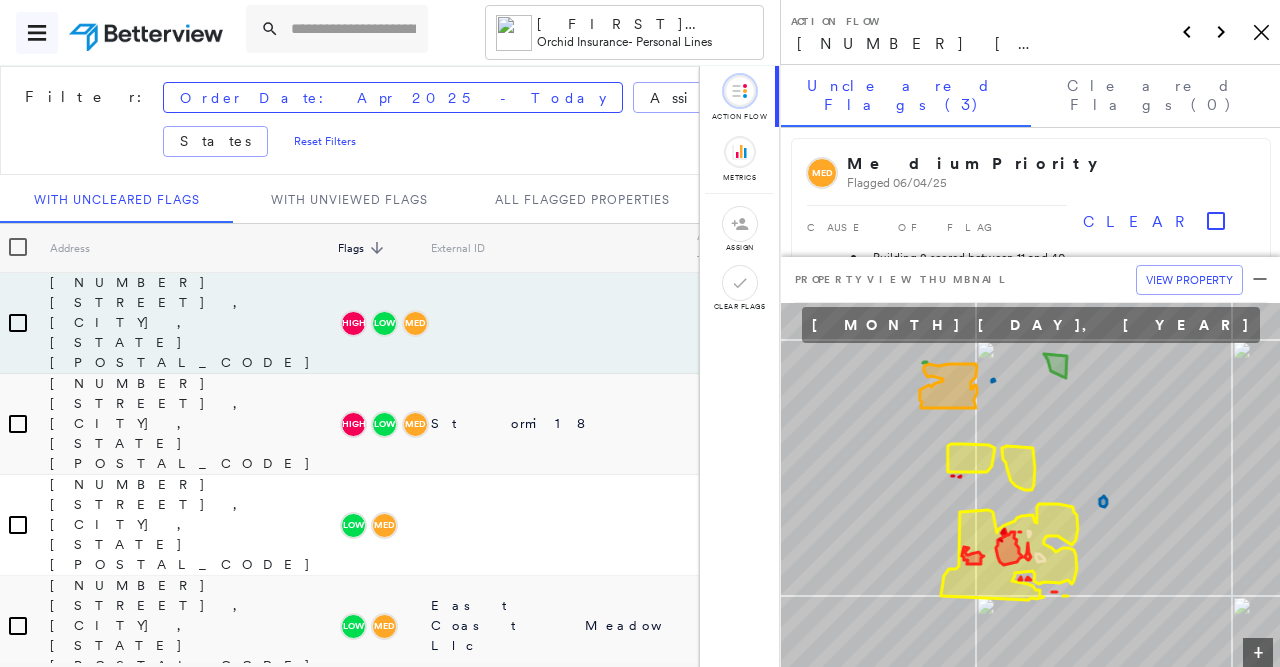 click at bounding box center (37, 33) 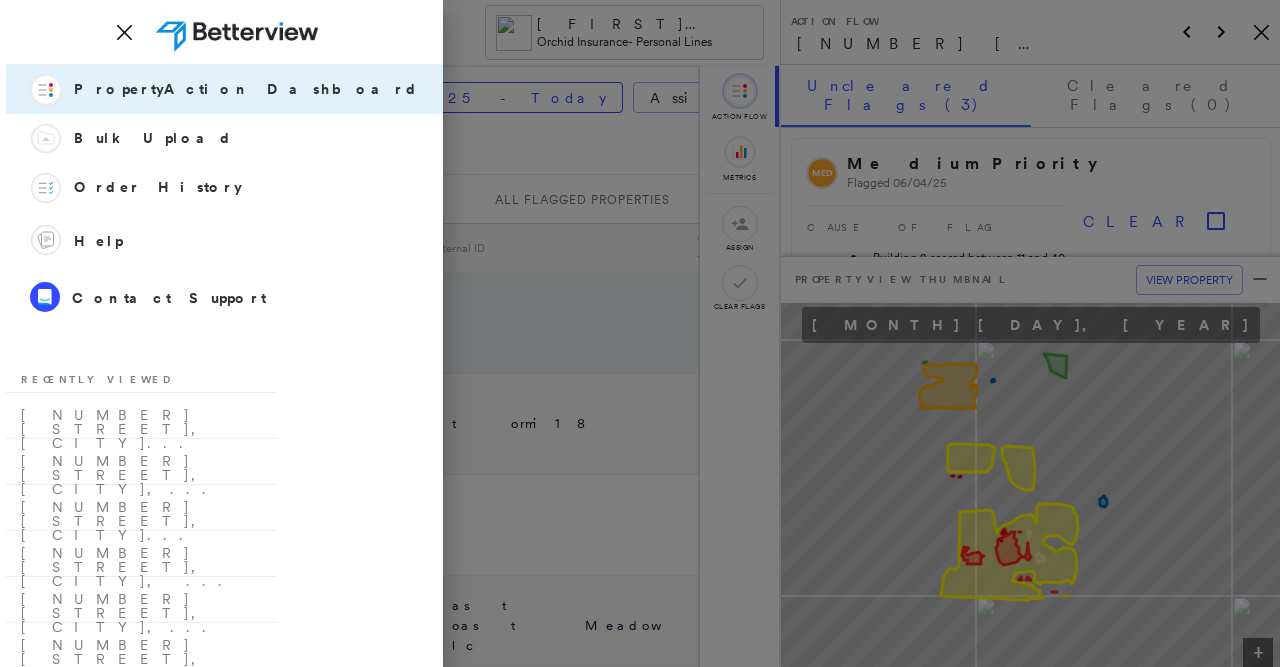 click at bounding box center (640, 333) 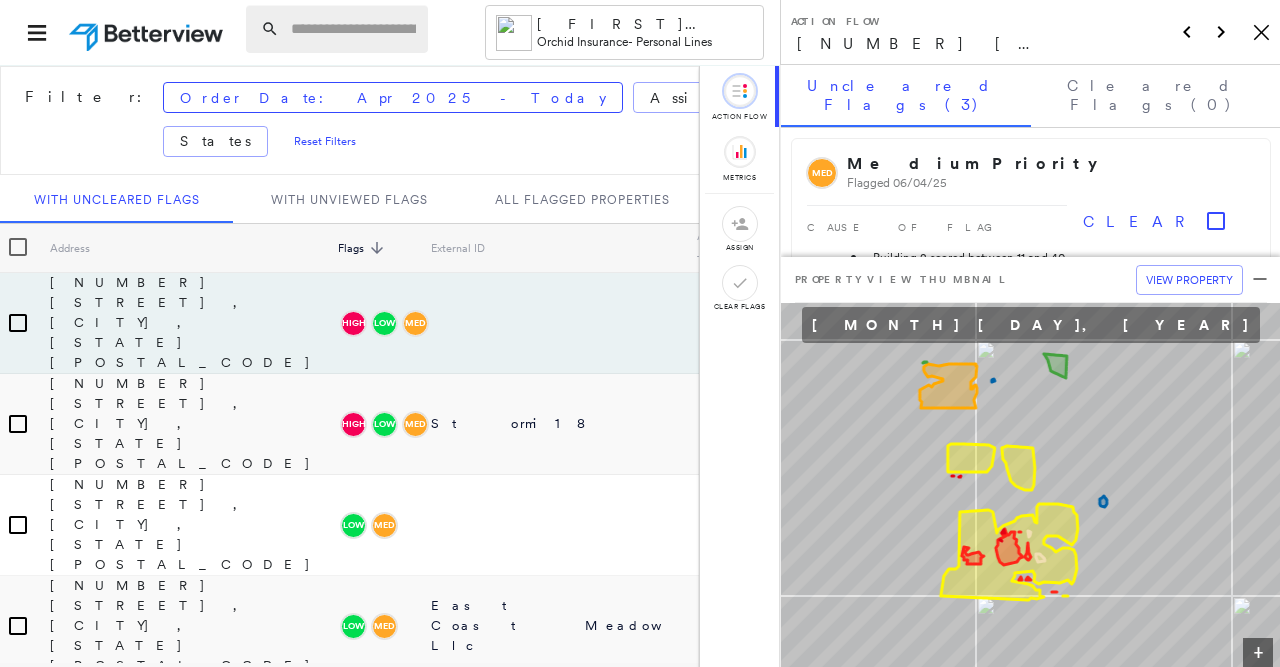click at bounding box center [353, 29] 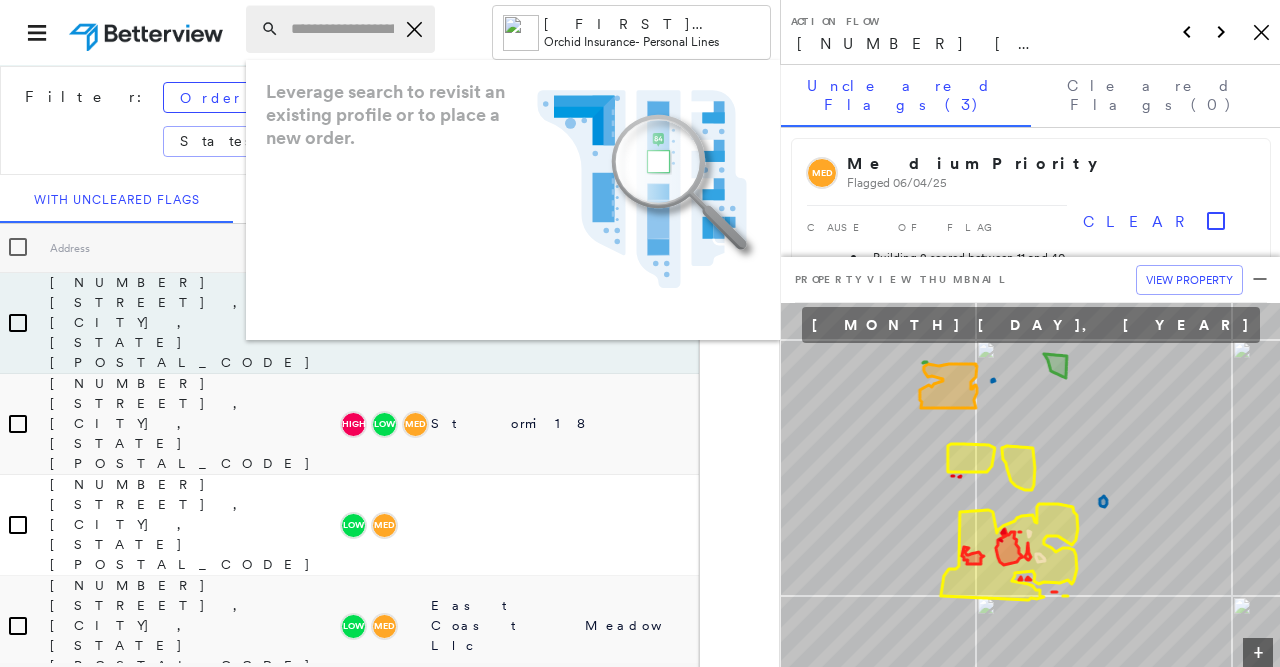 click at bounding box center [342, 29] 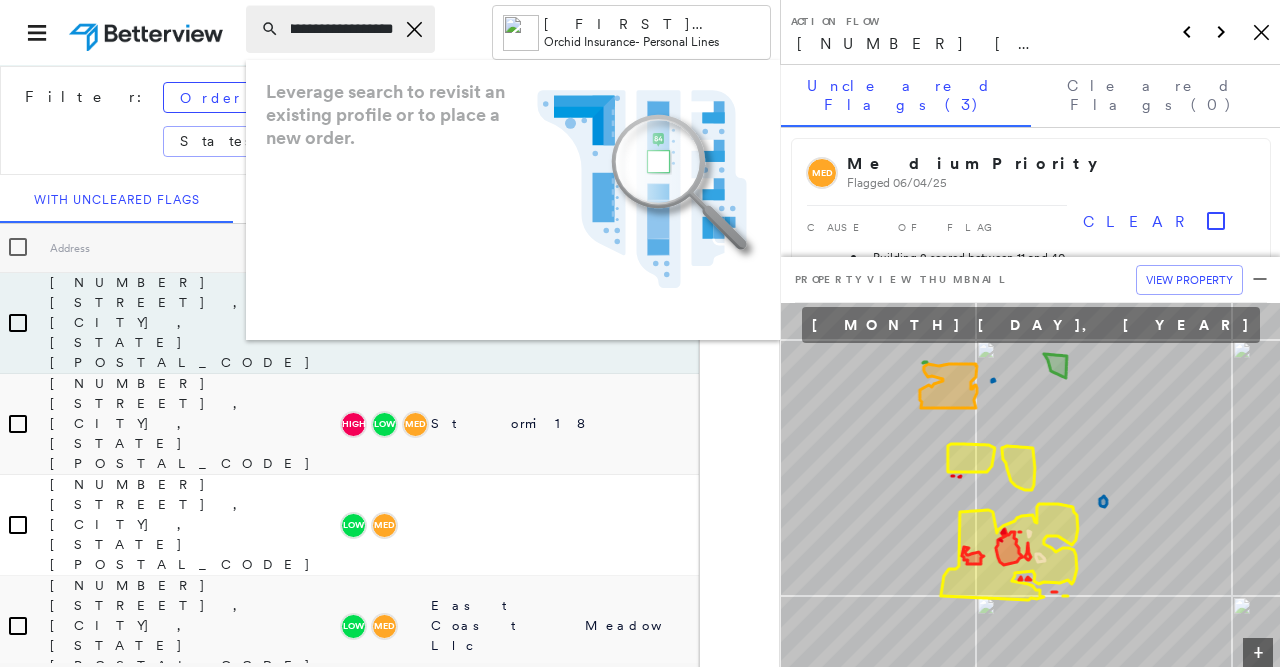 scroll, scrollTop: 0, scrollLeft: 164, axis: horizontal 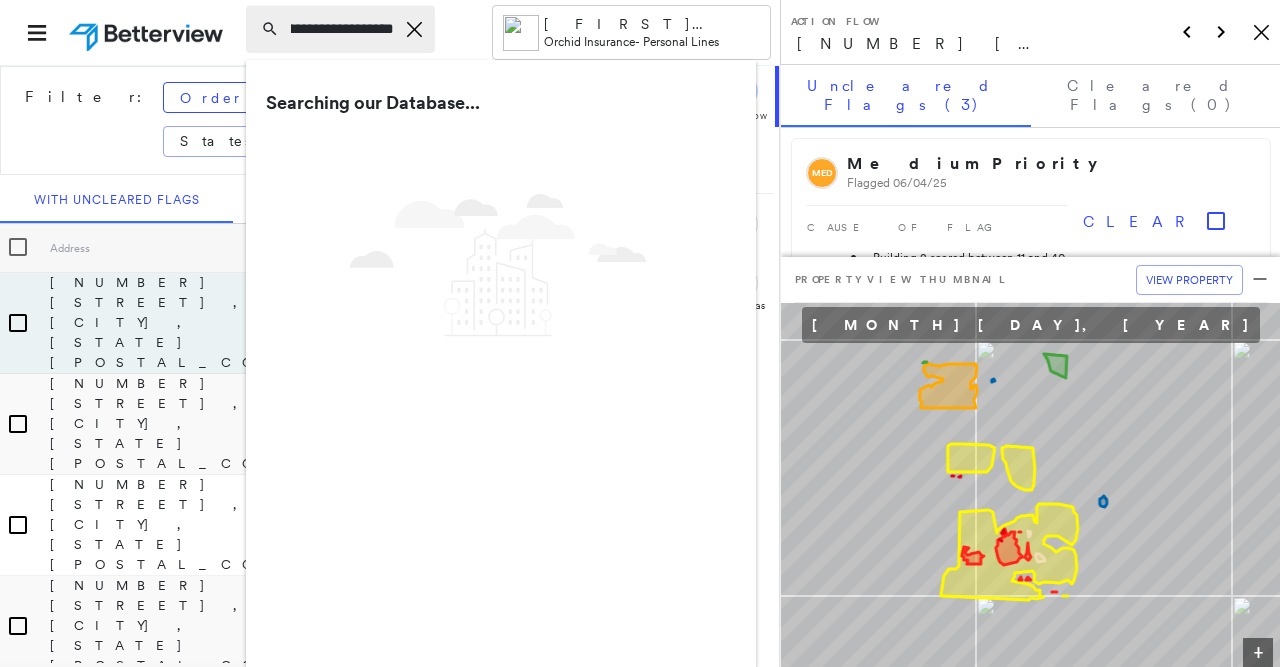 type on "**********" 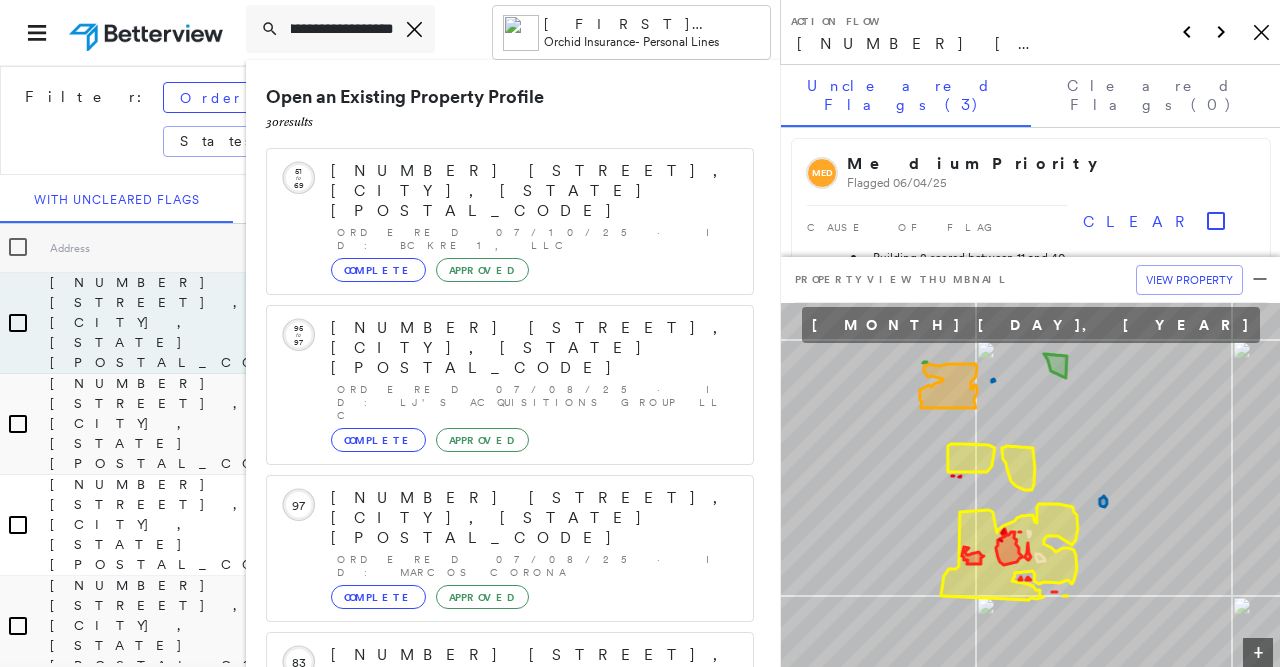 scroll, scrollTop: 206, scrollLeft: 0, axis: vertical 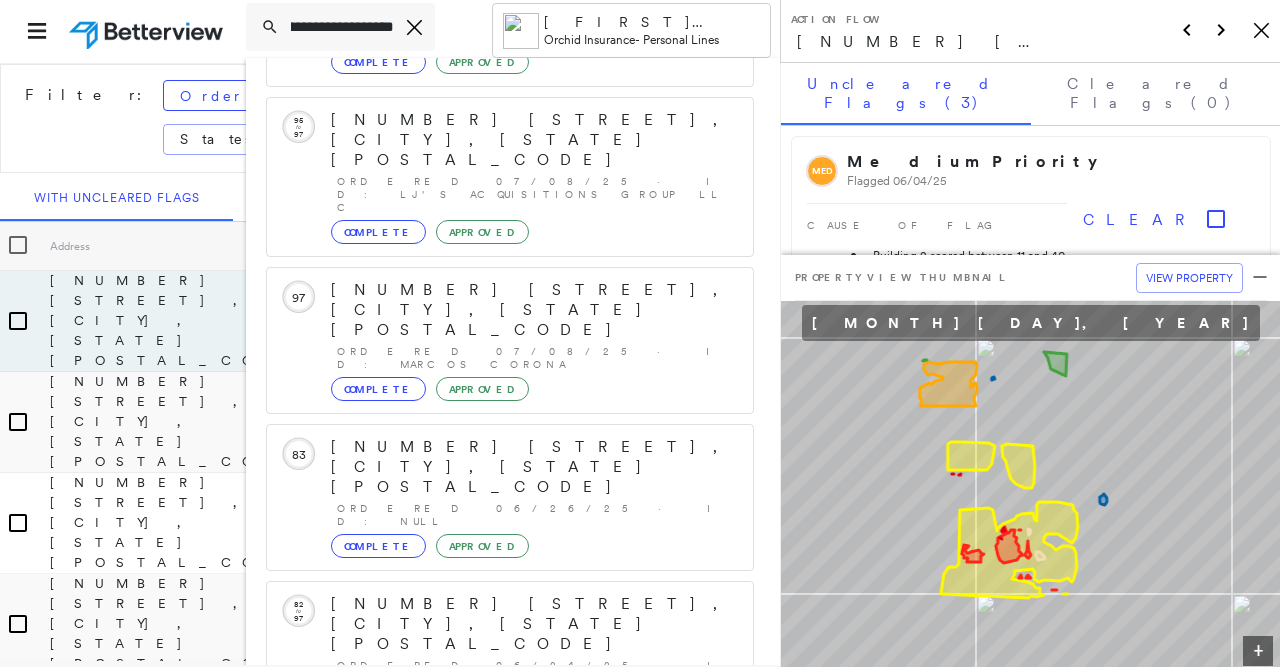 click on "[NUMBER] [STREET], [CITY], [STATE] [POSTAL_CODE]" at bounding box center [495, 916] 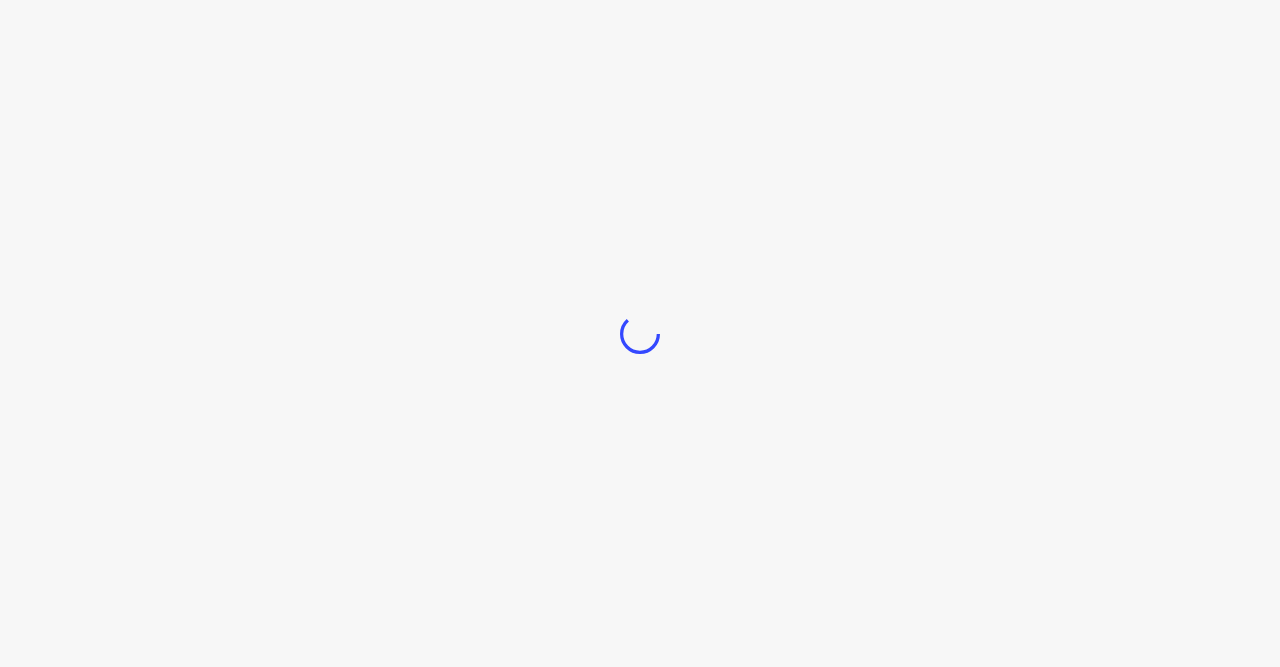 scroll, scrollTop: 0, scrollLeft: 0, axis: both 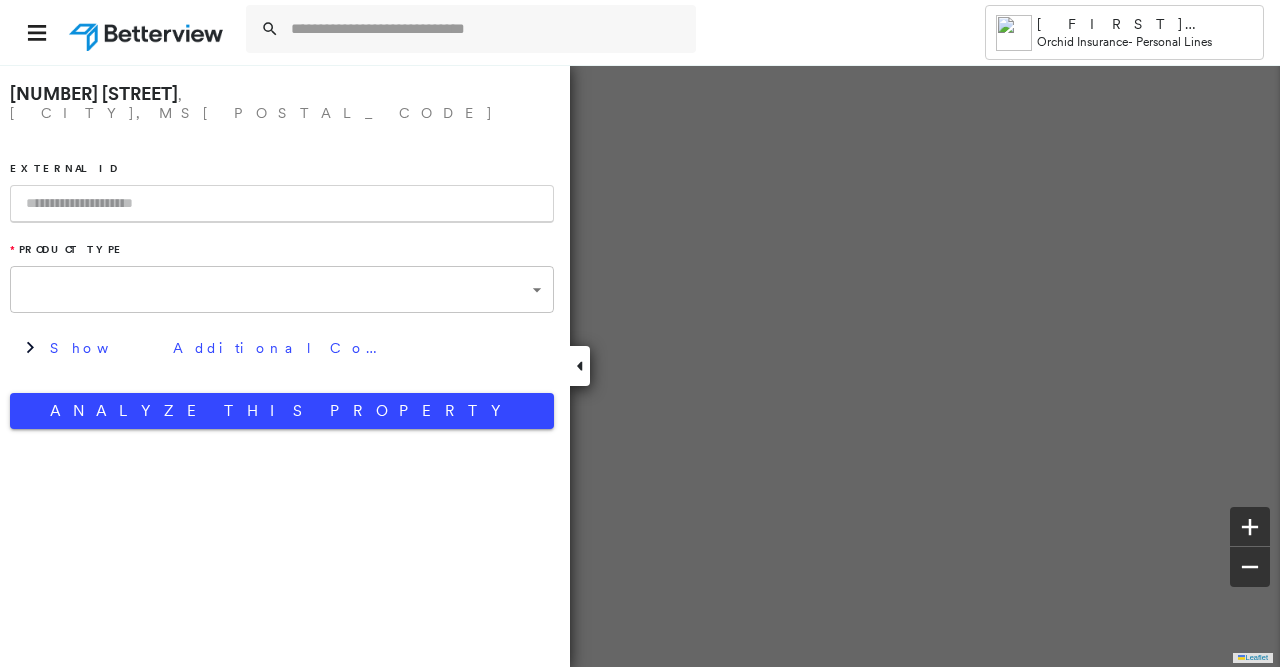 type on "**********" 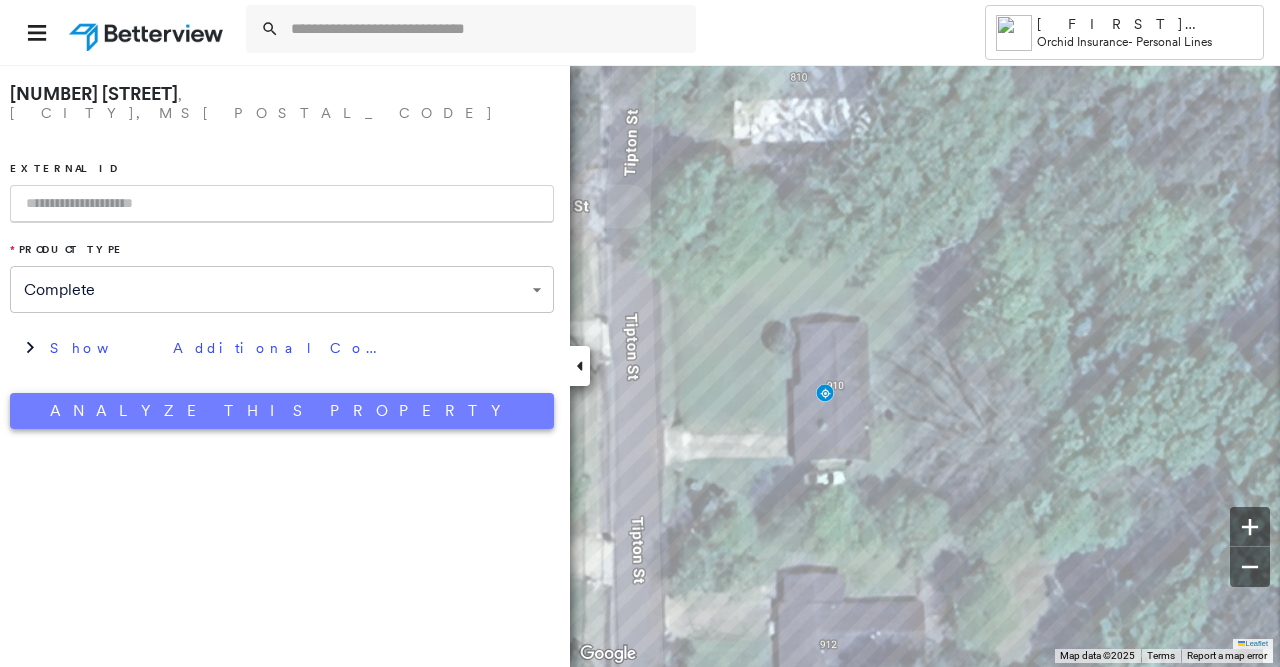 click on "Analyze This Property" at bounding box center (282, 411) 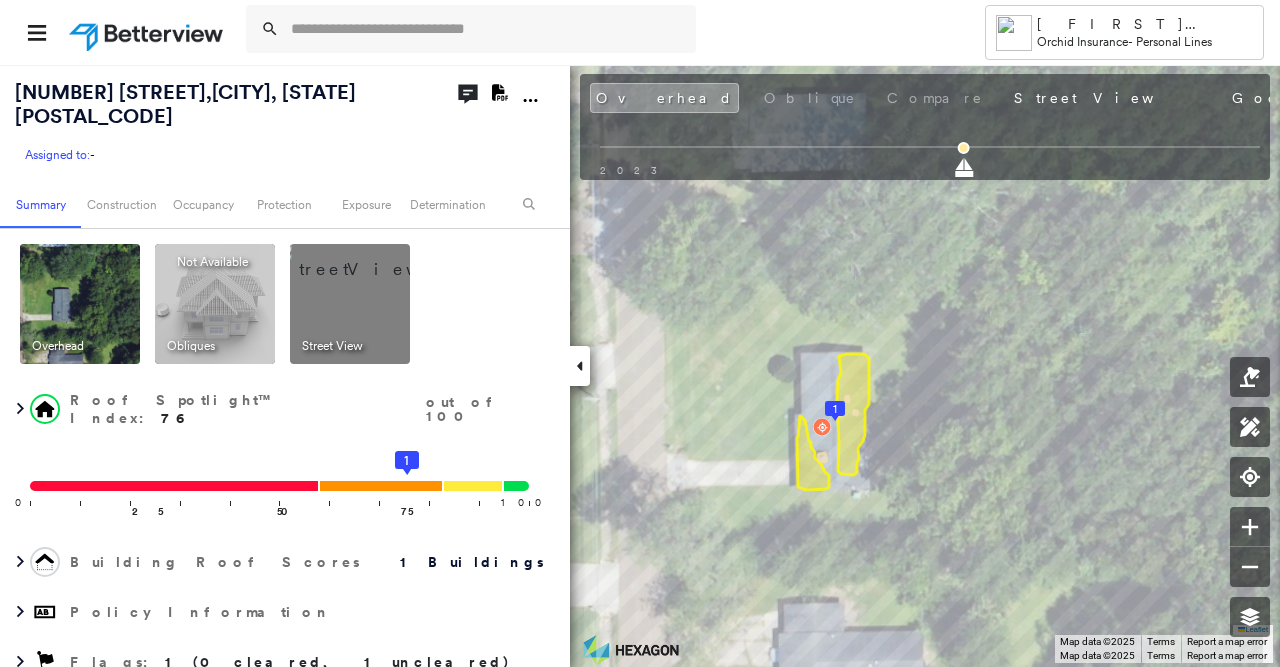 click on "Open Comments" 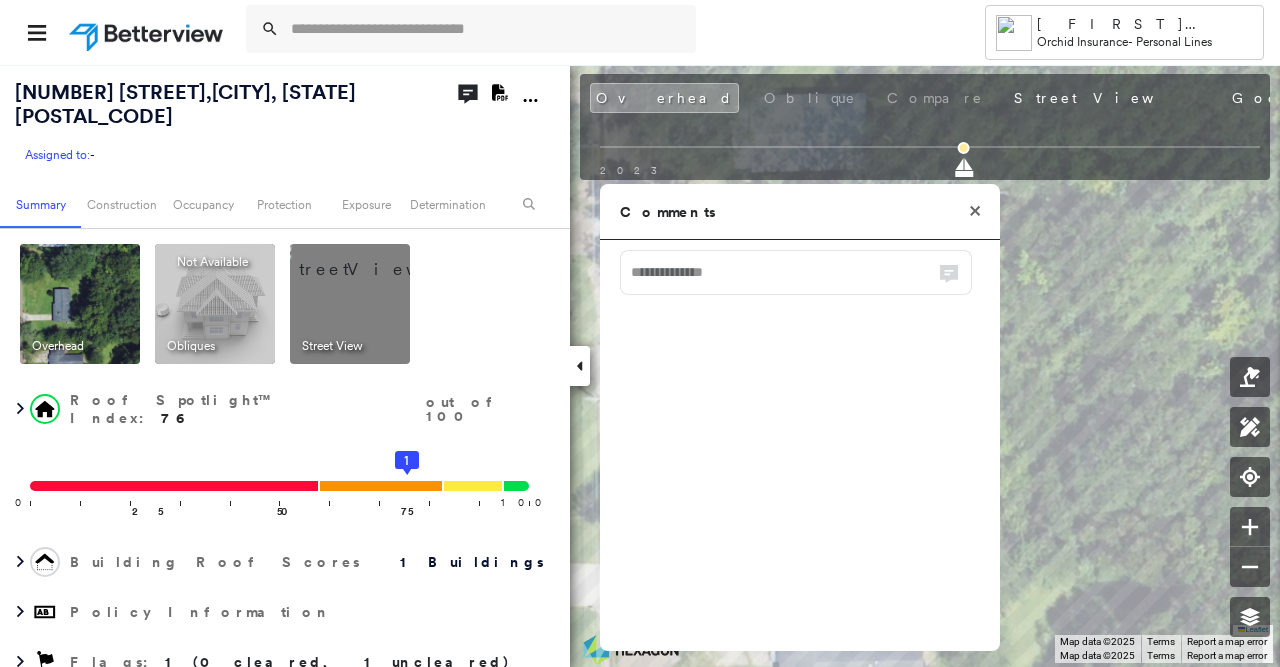 click 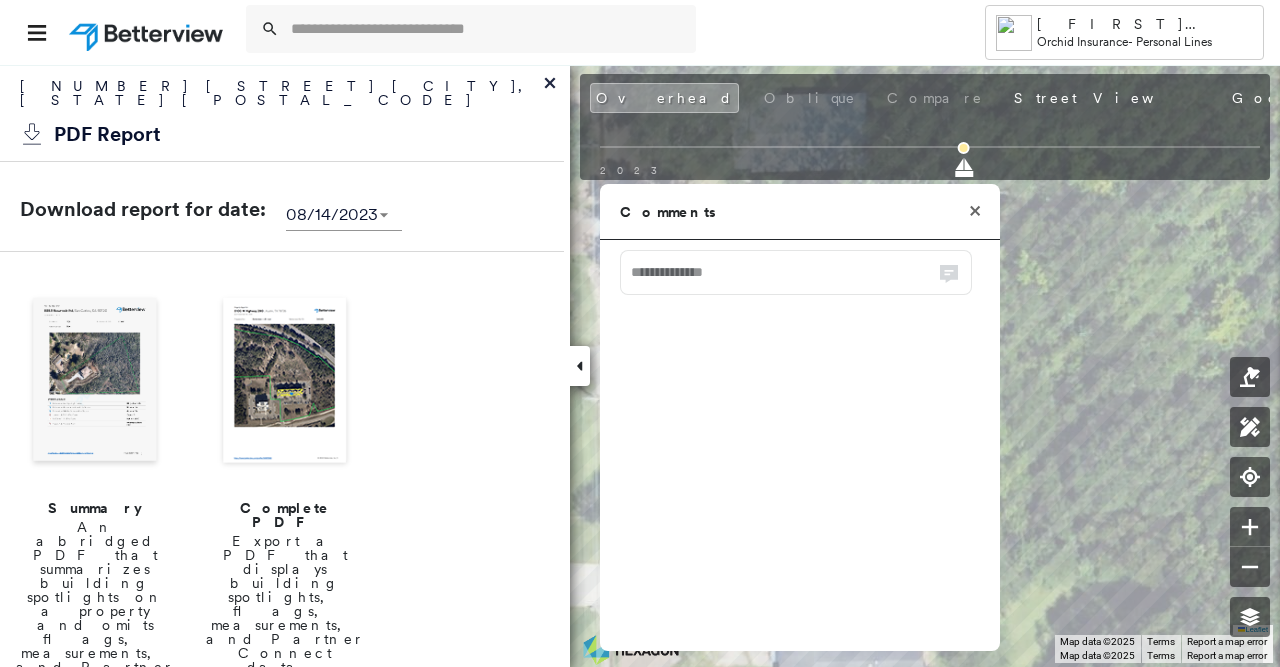 click on "Comments" at bounding box center (800, 212) 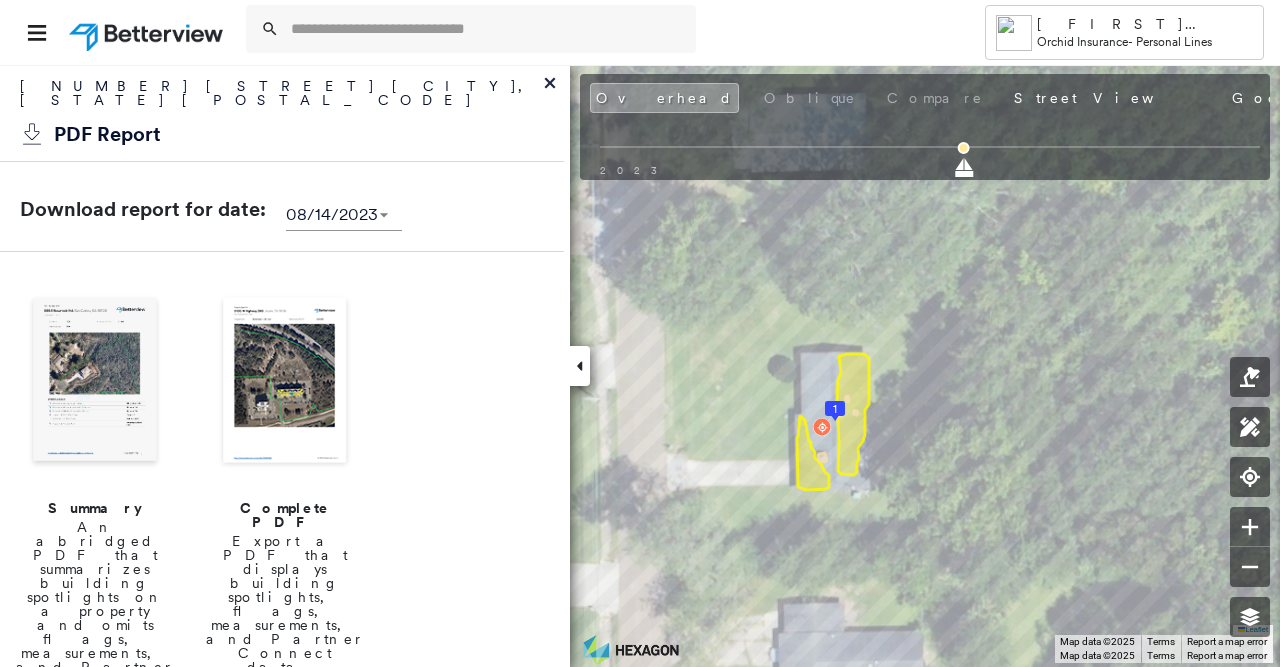 click at bounding box center (285, 382) 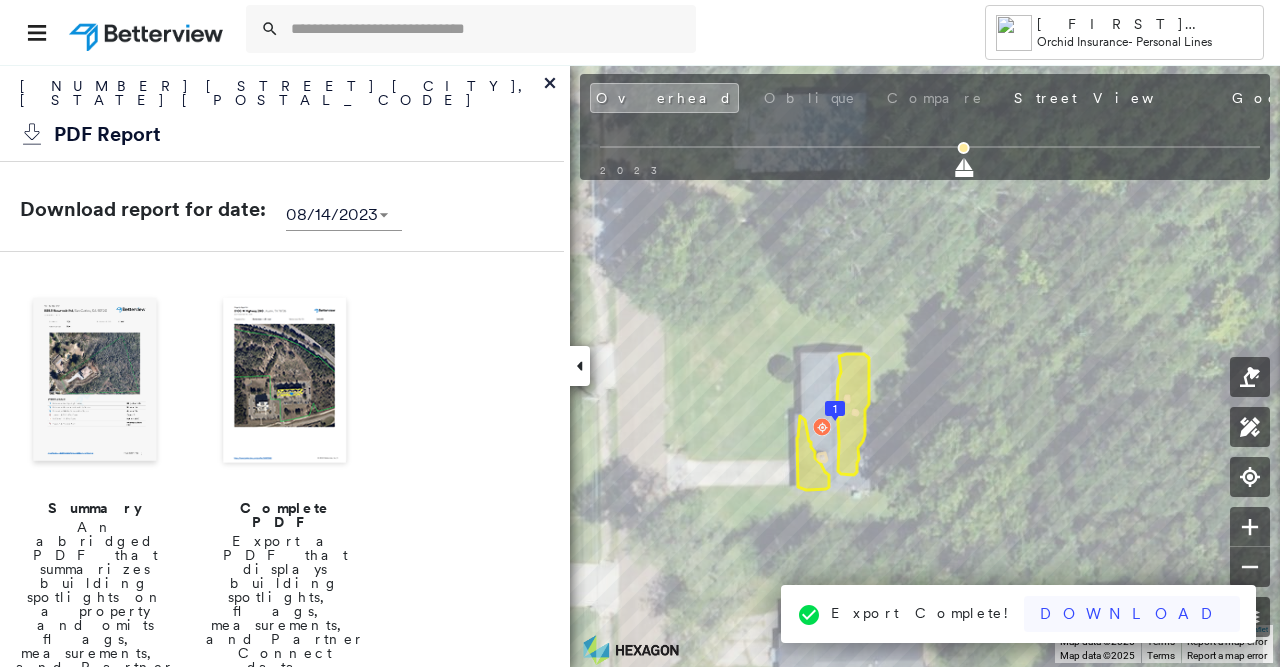 click on "Download" at bounding box center [1132, 614] 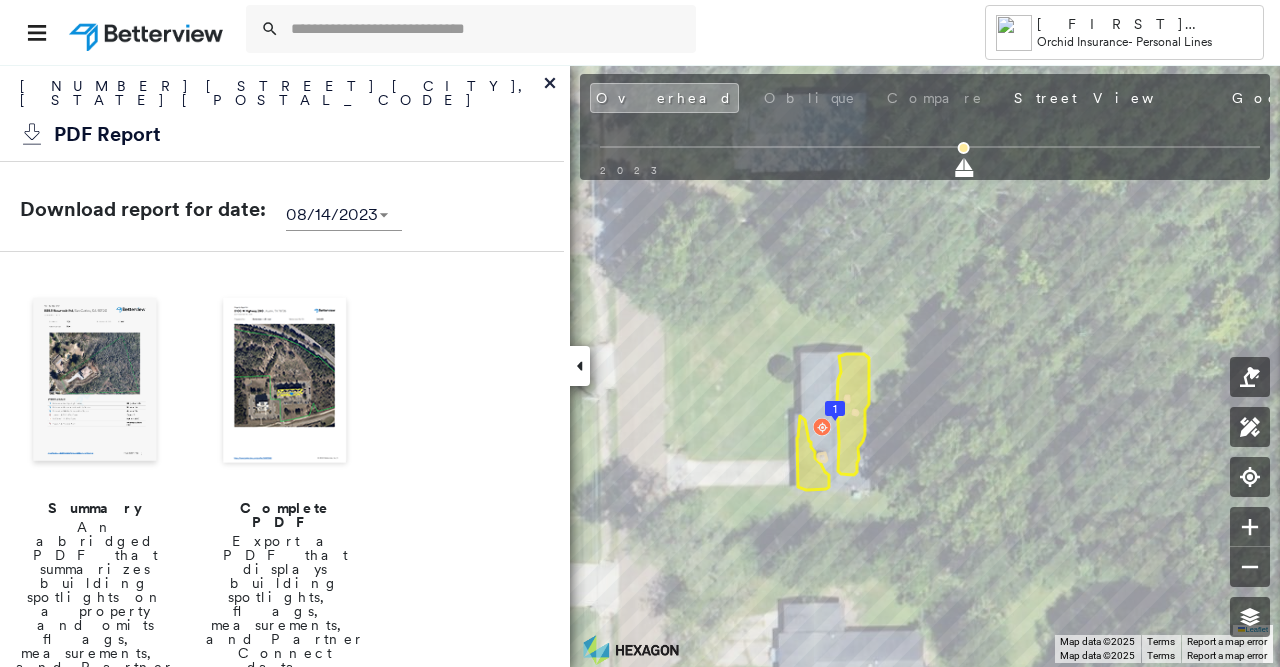 click on "Summary An abridged PDF that summarizes building spotlights on a property and omits flags, measurements, and Partner Connect data" at bounding box center (95, 497) 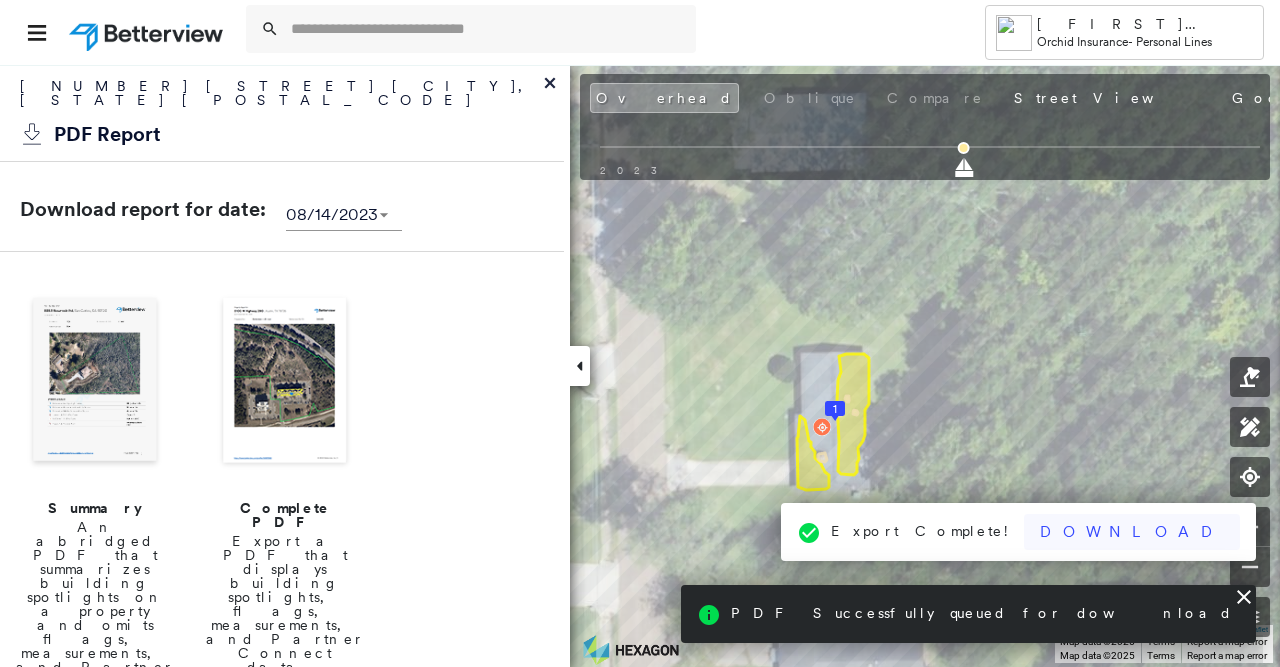 click on "Download" at bounding box center (1132, 532) 